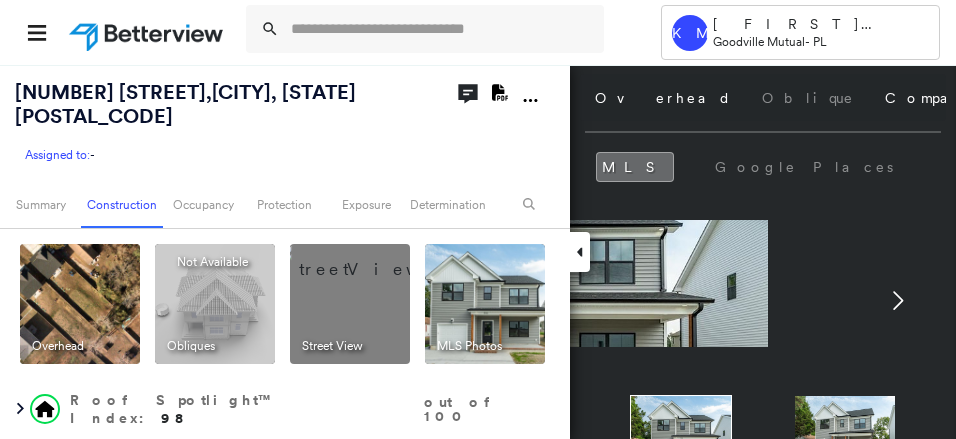 scroll, scrollTop: 0, scrollLeft: 0, axis: both 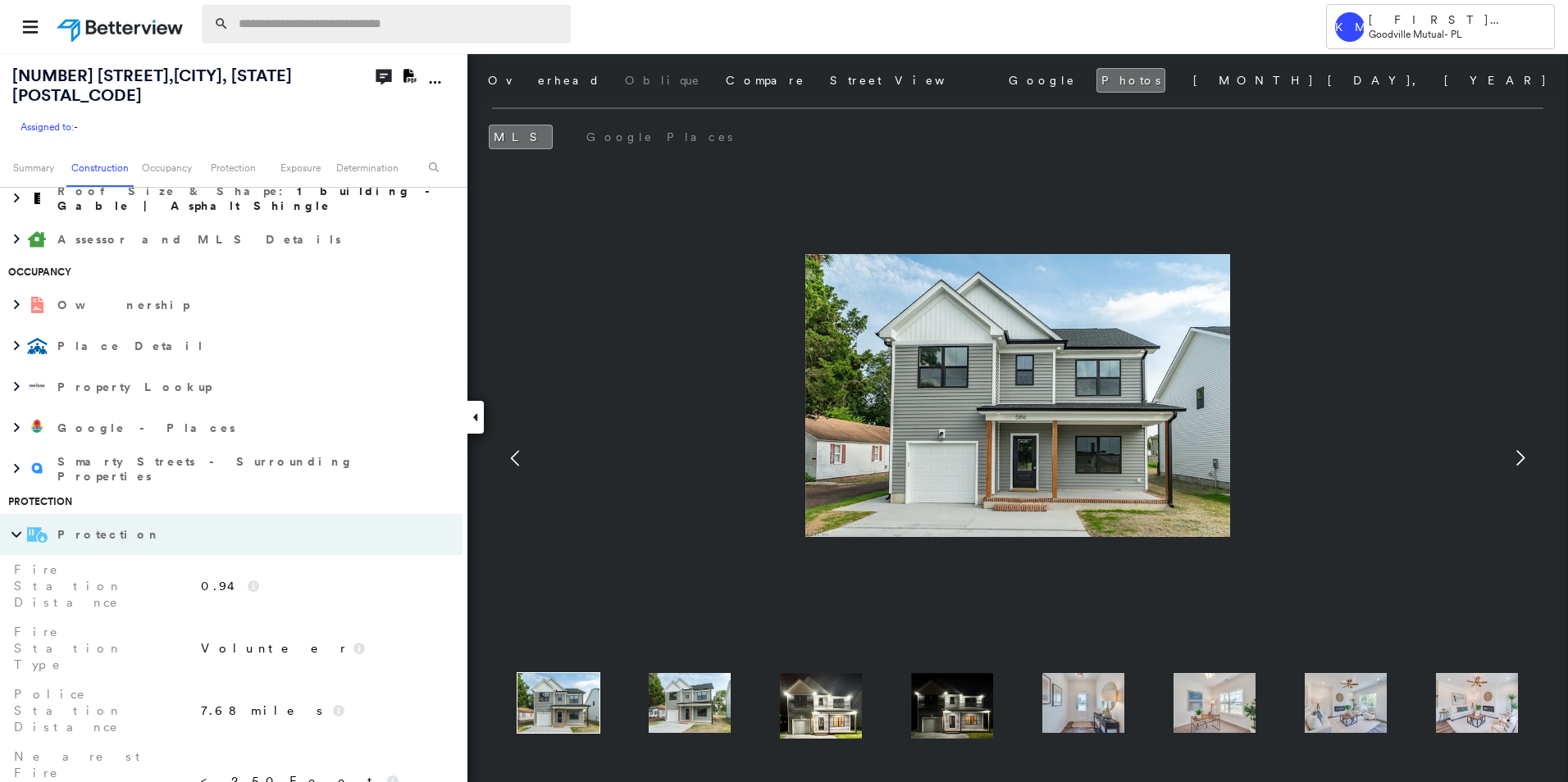 click at bounding box center (399, 24) 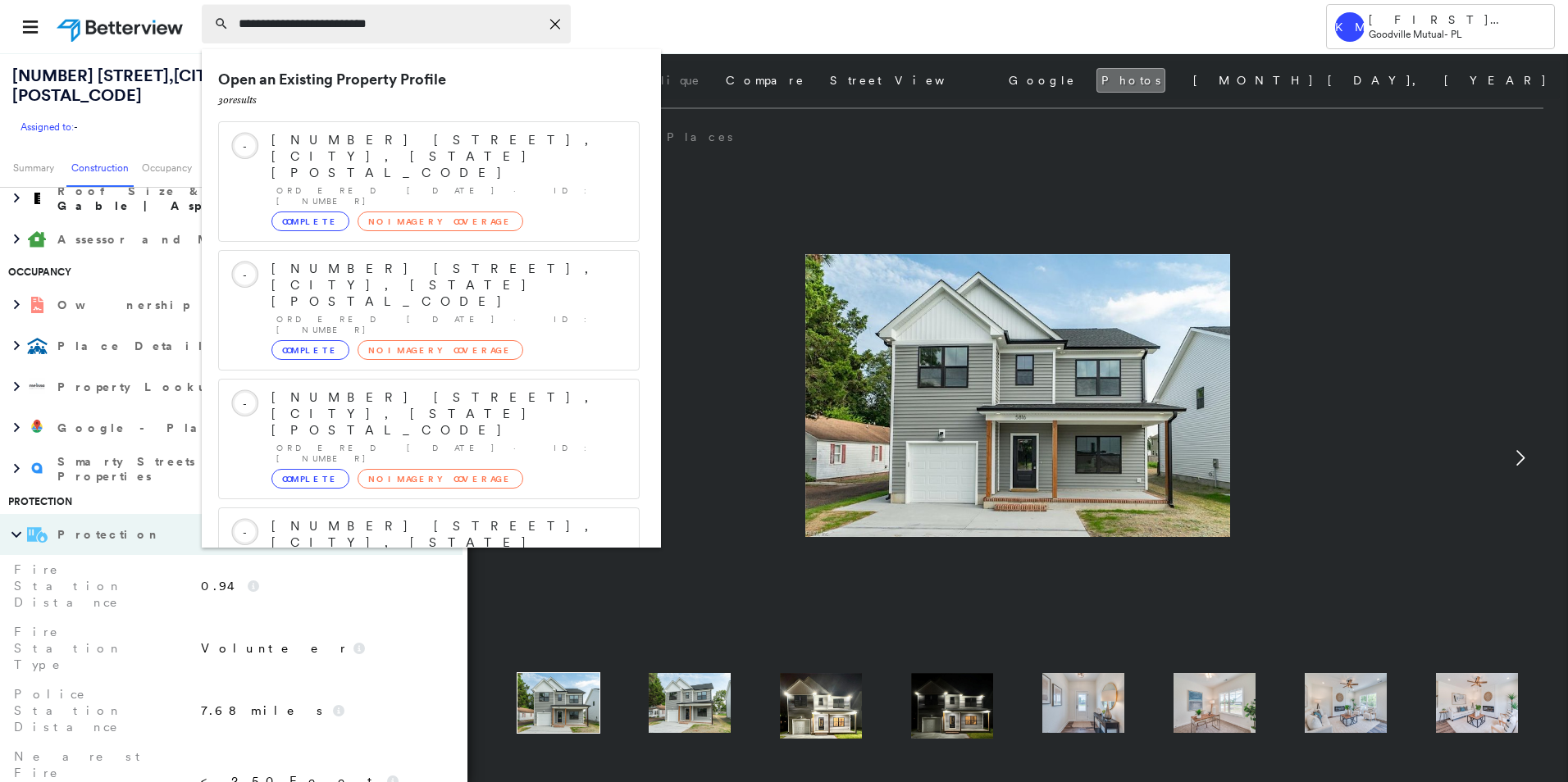 type on "**********" 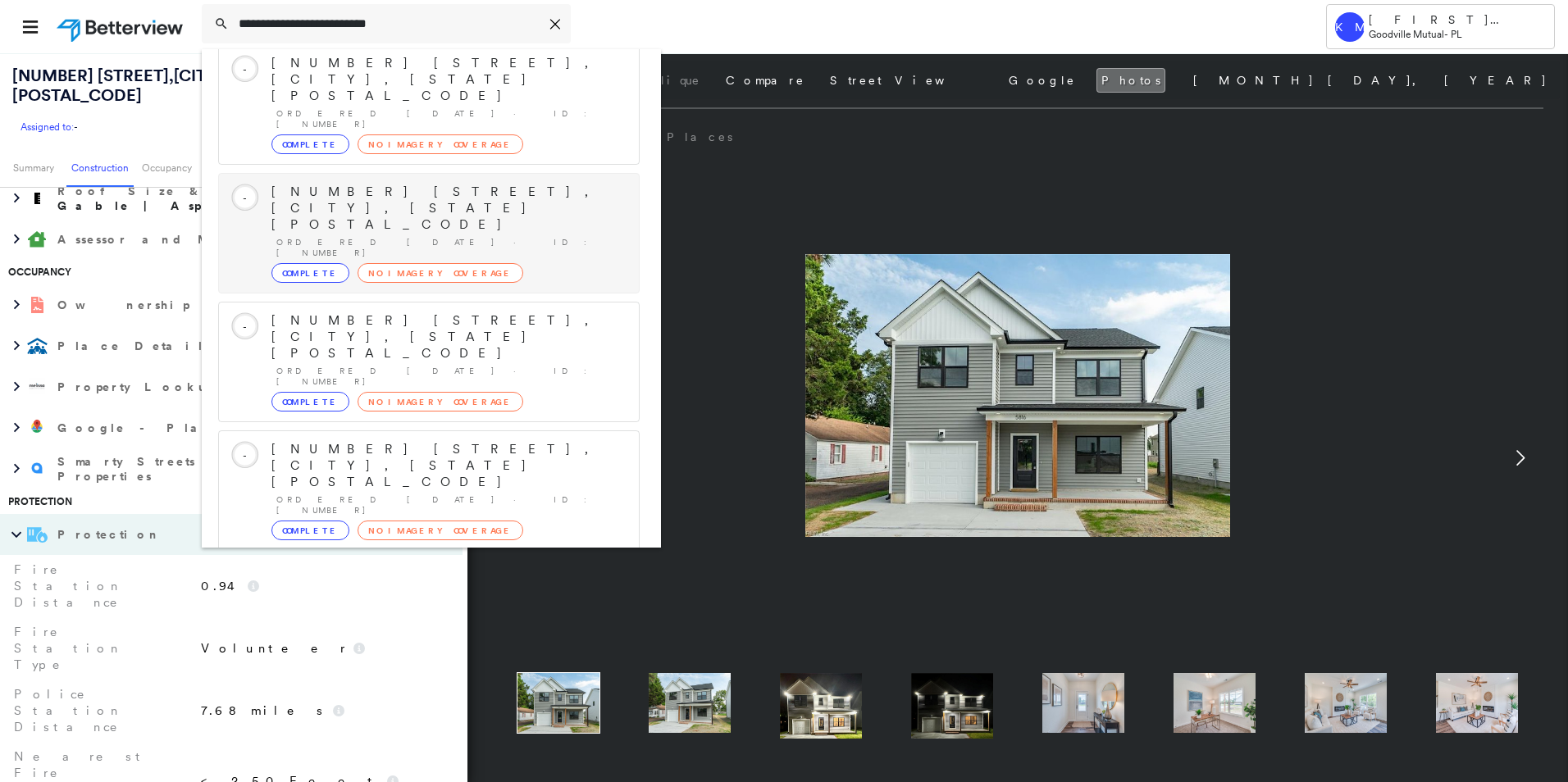 scroll, scrollTop: 175, scrollLeft: 0, axis: vertical 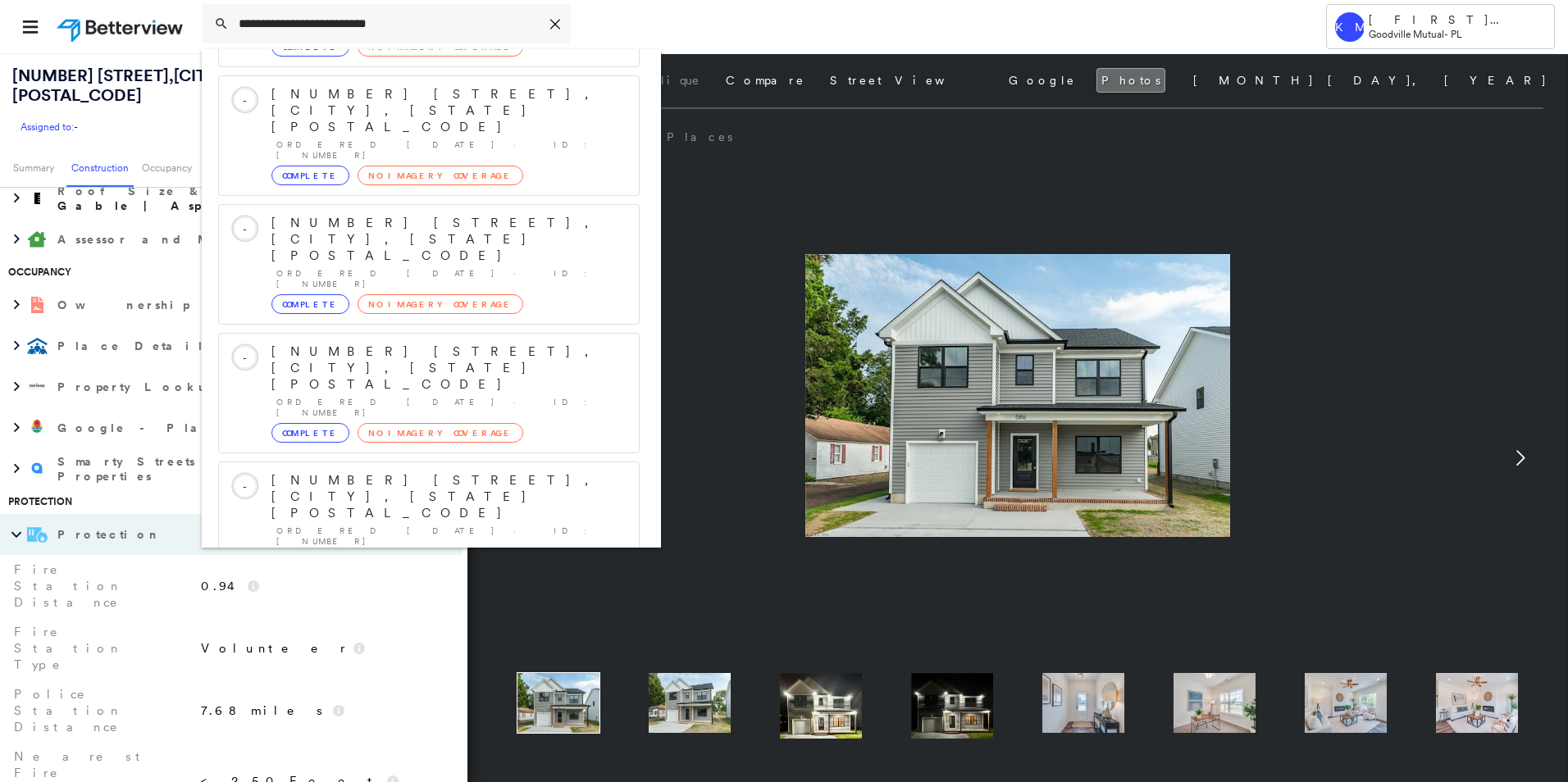 click 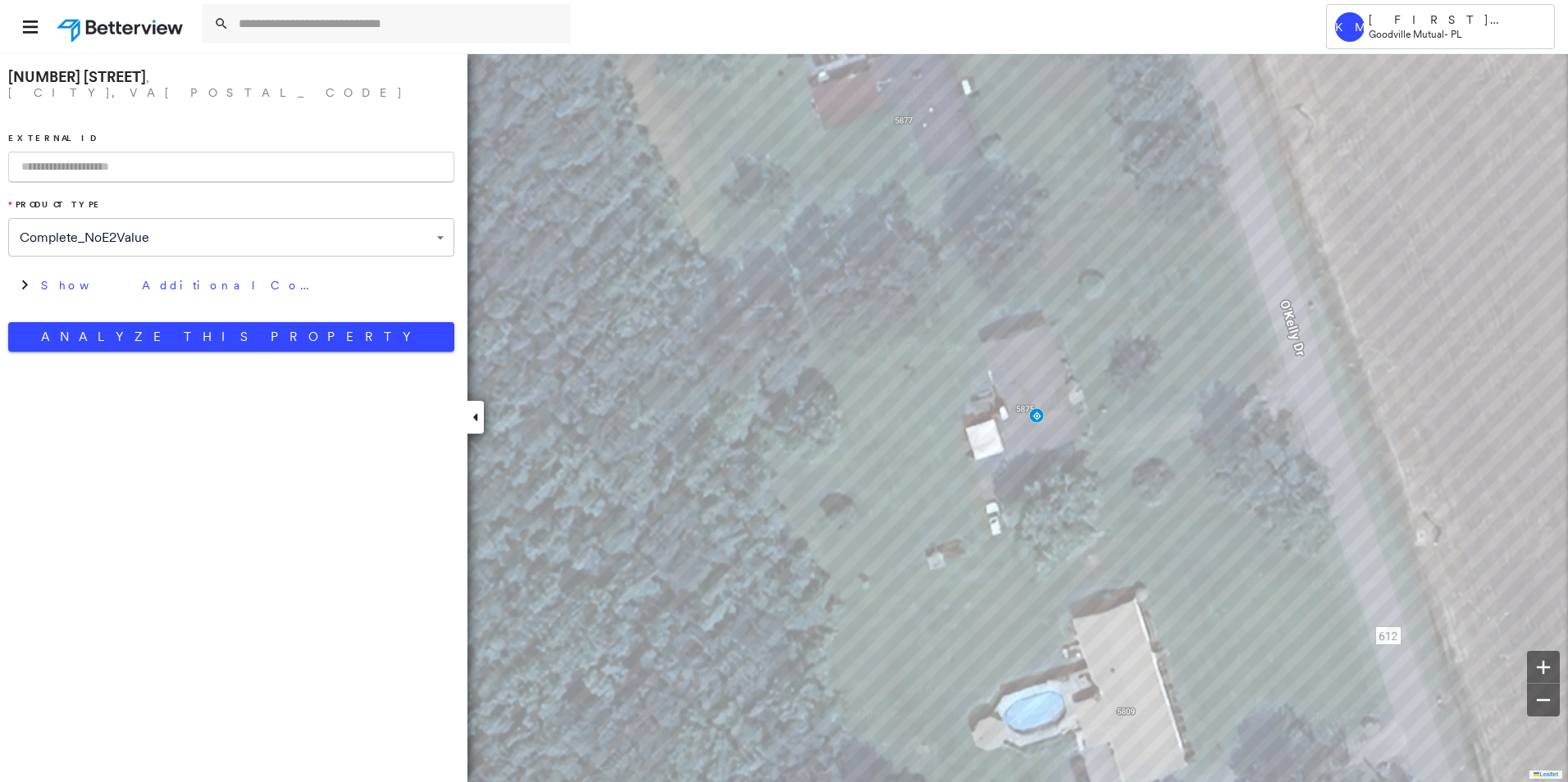 click at bounding box center (231, 167) 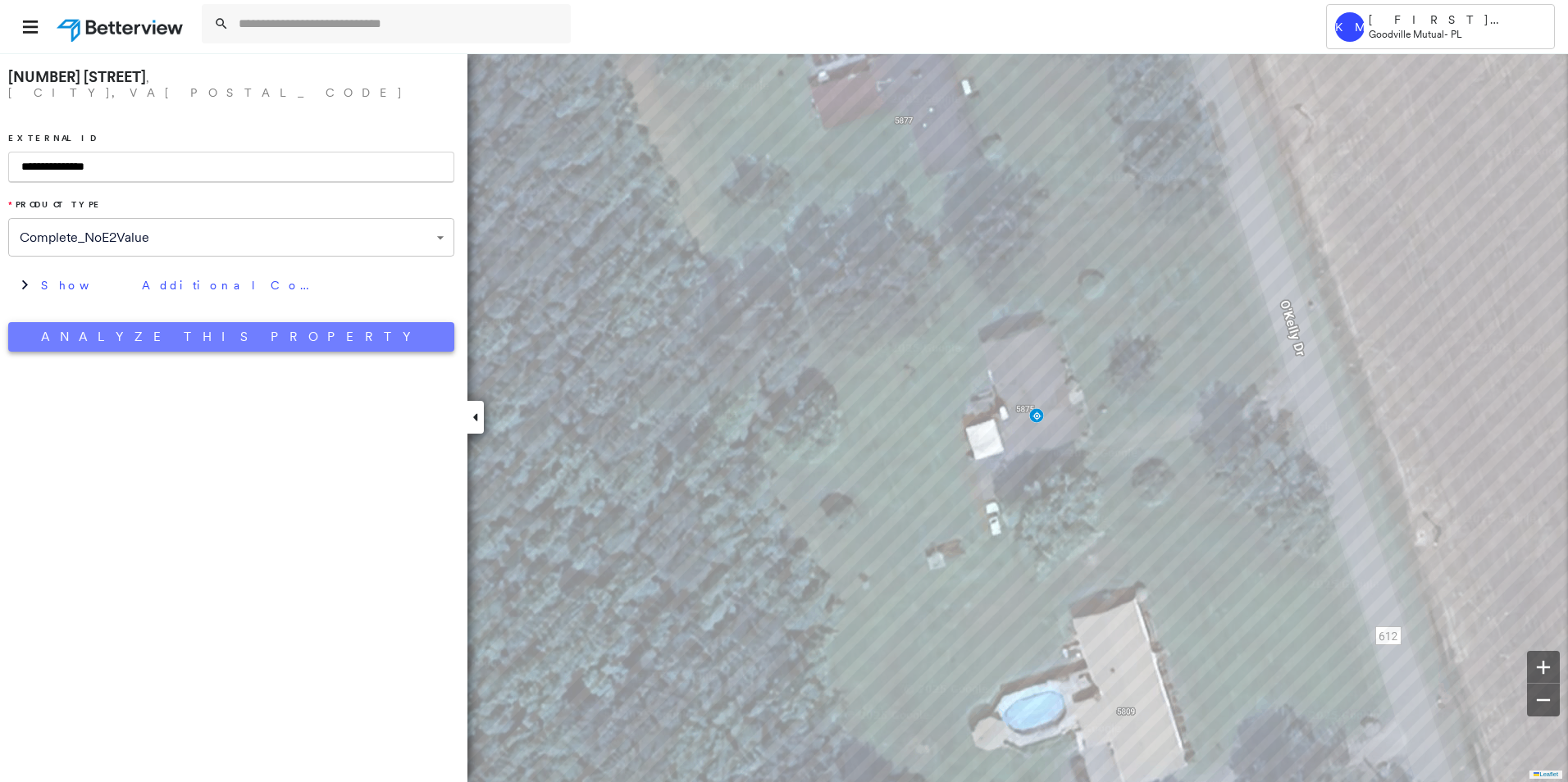 type on "**********" 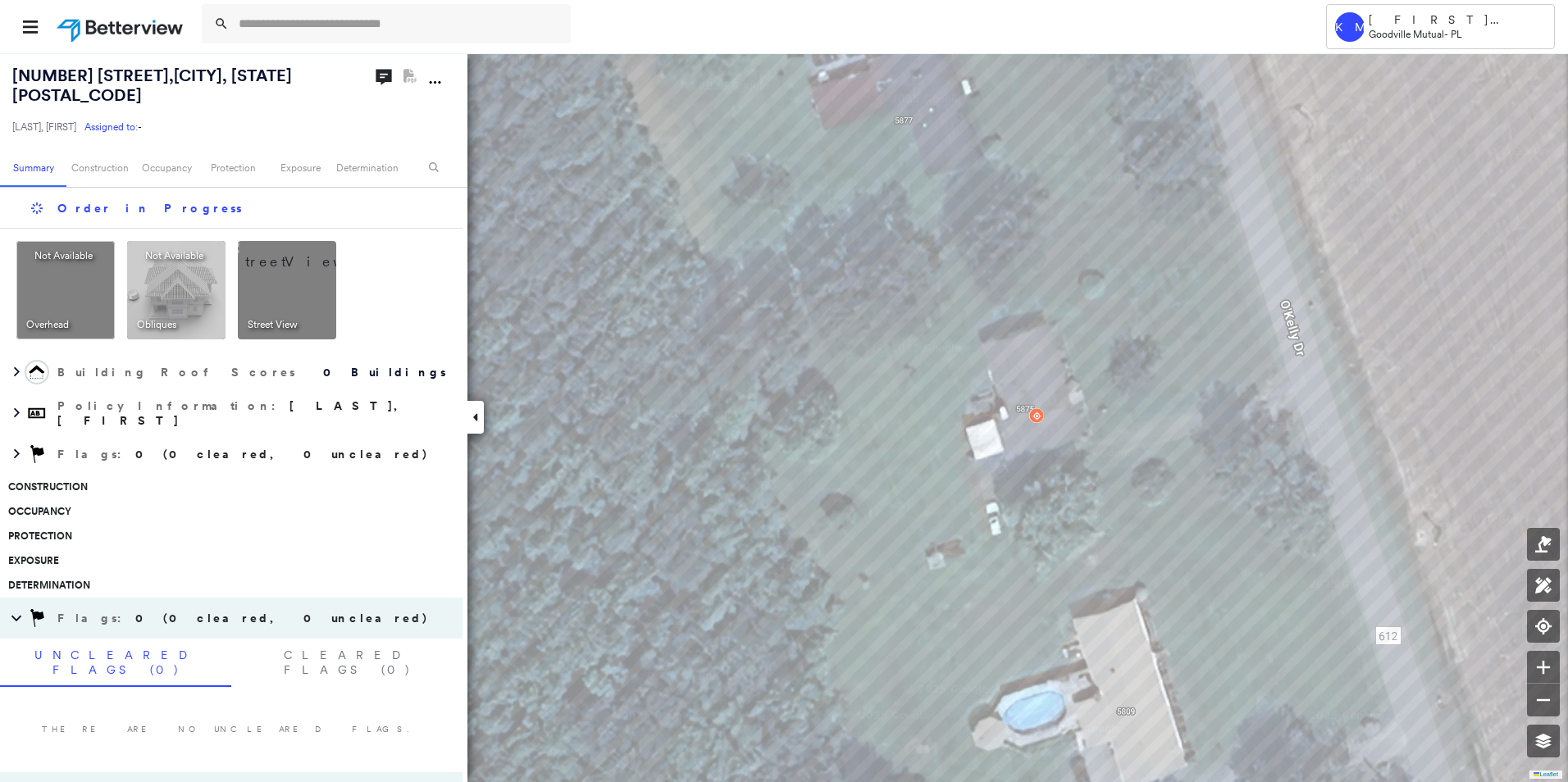 click on "Assigned to:" at bounding box center (111, 126) 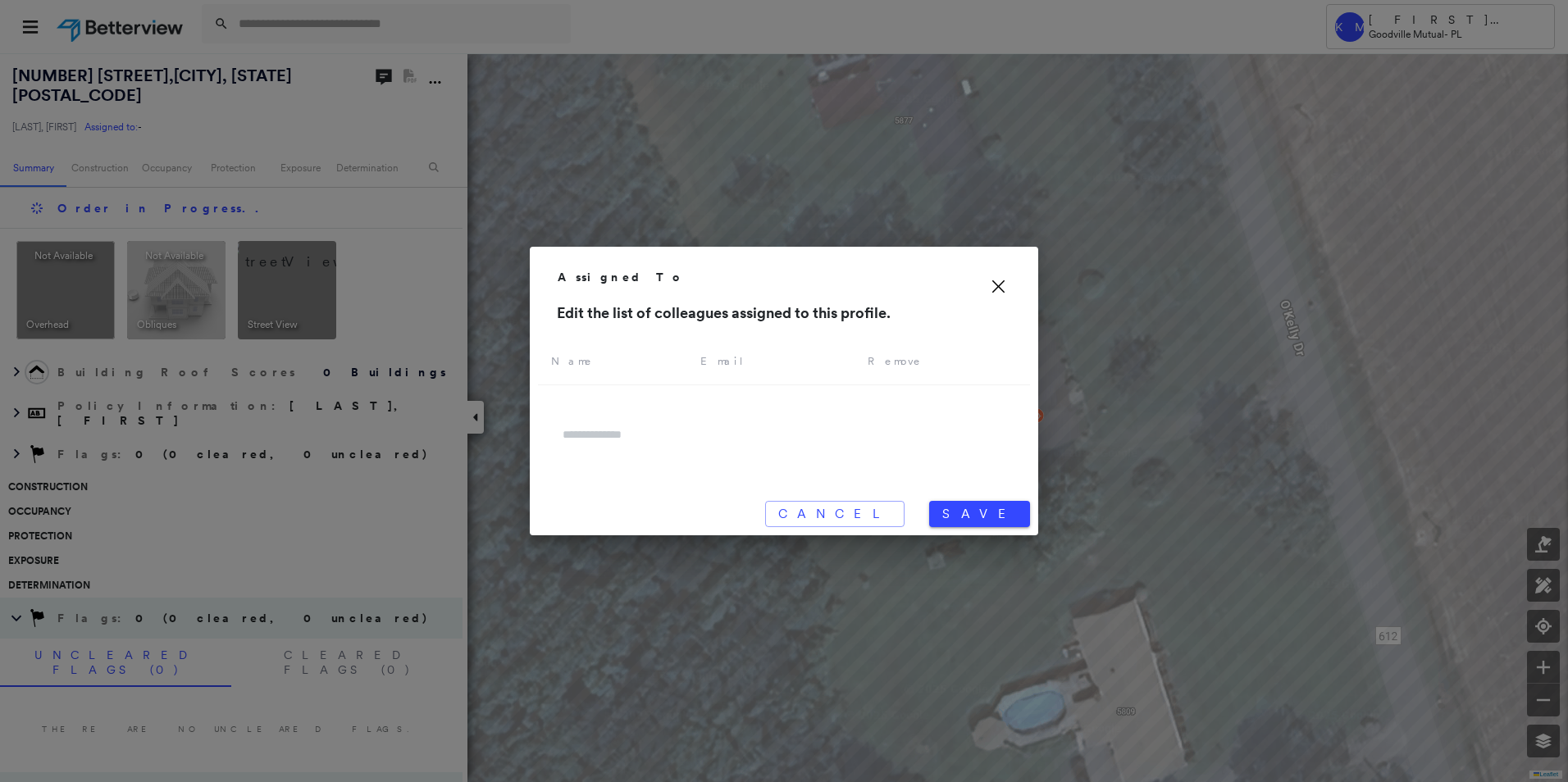 click at bounding box center (784, 434) 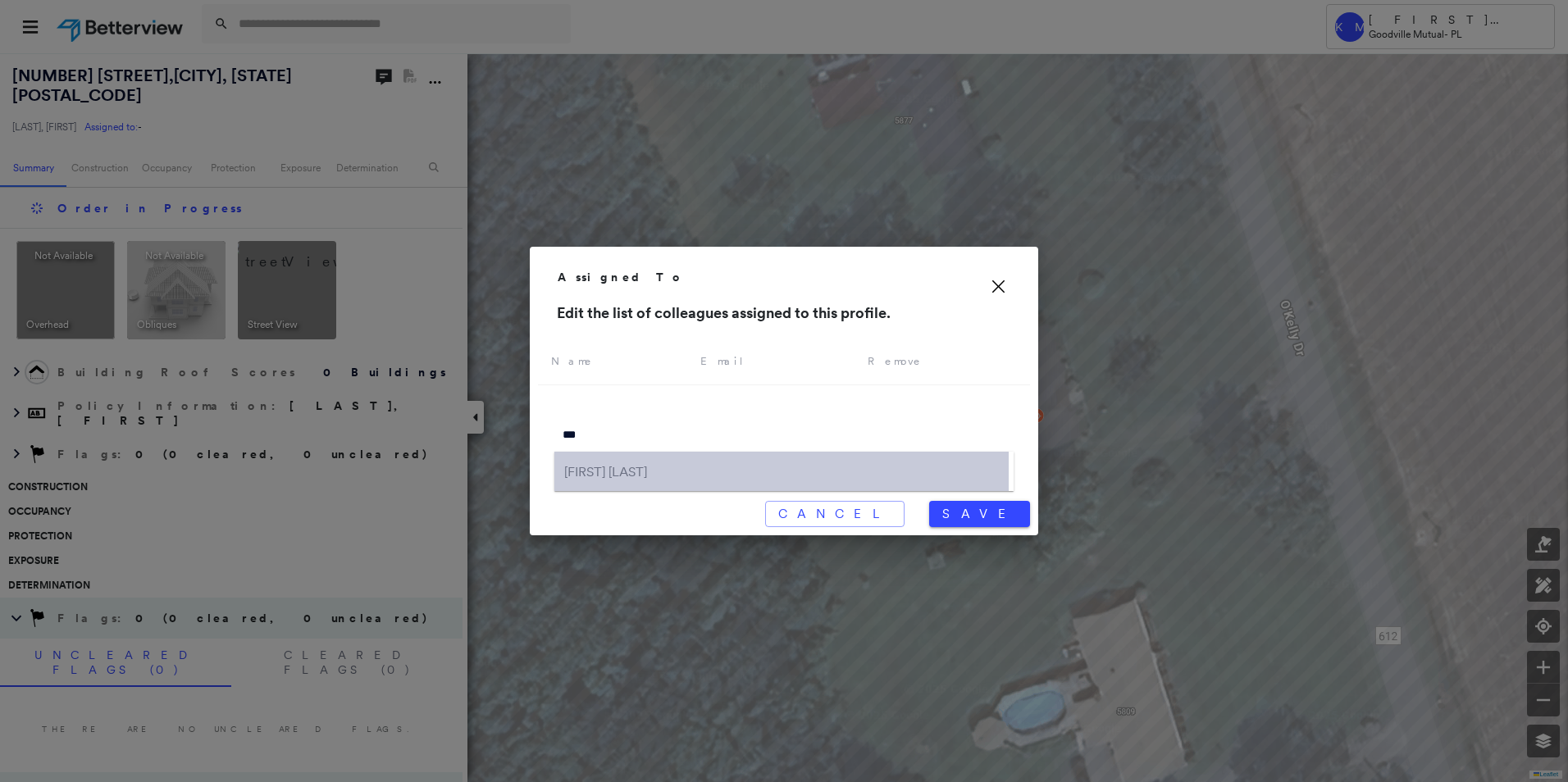click on "[FIRST] [LAST]" at bounding box center [782, 471] 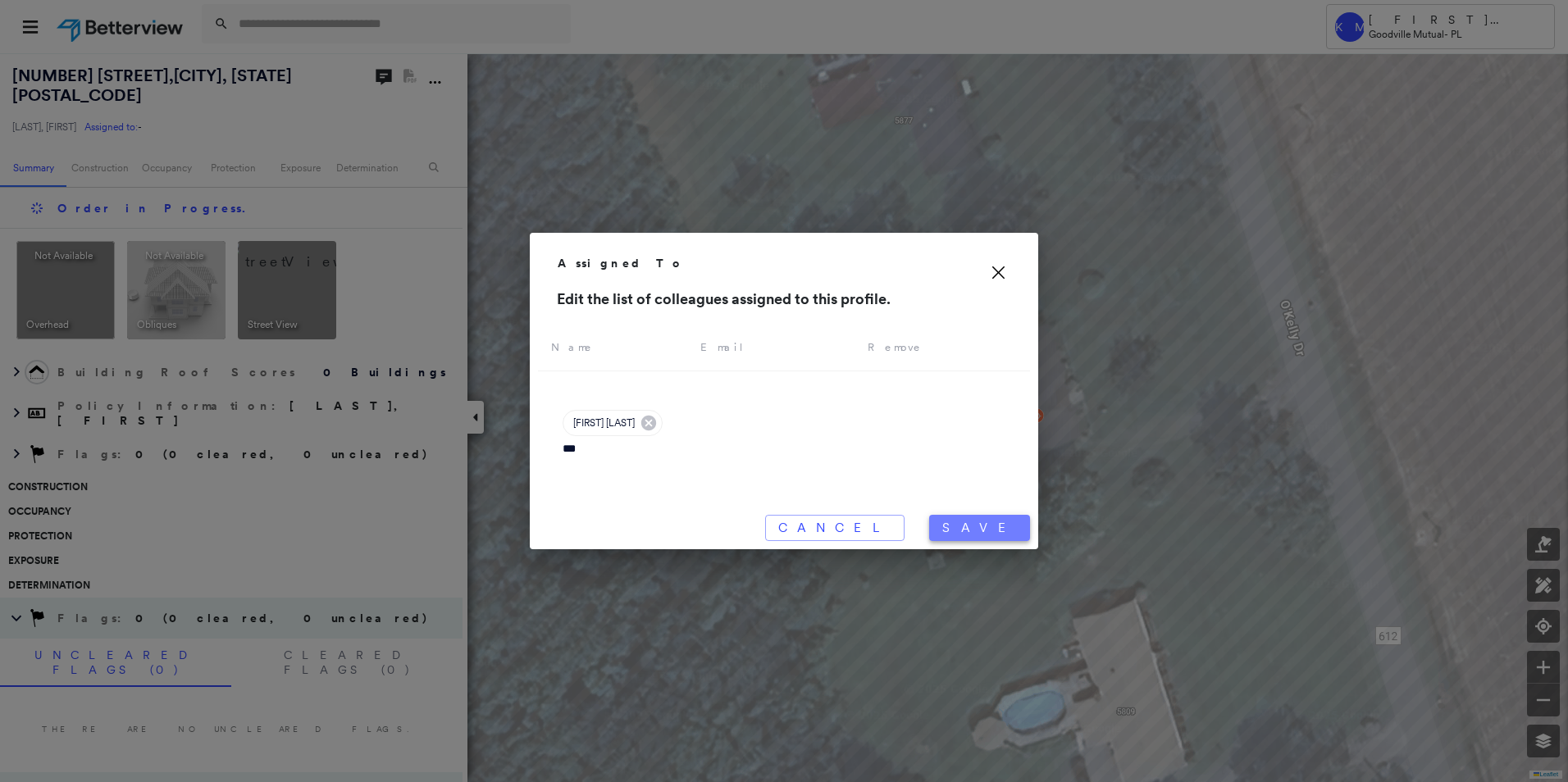 type on "***" 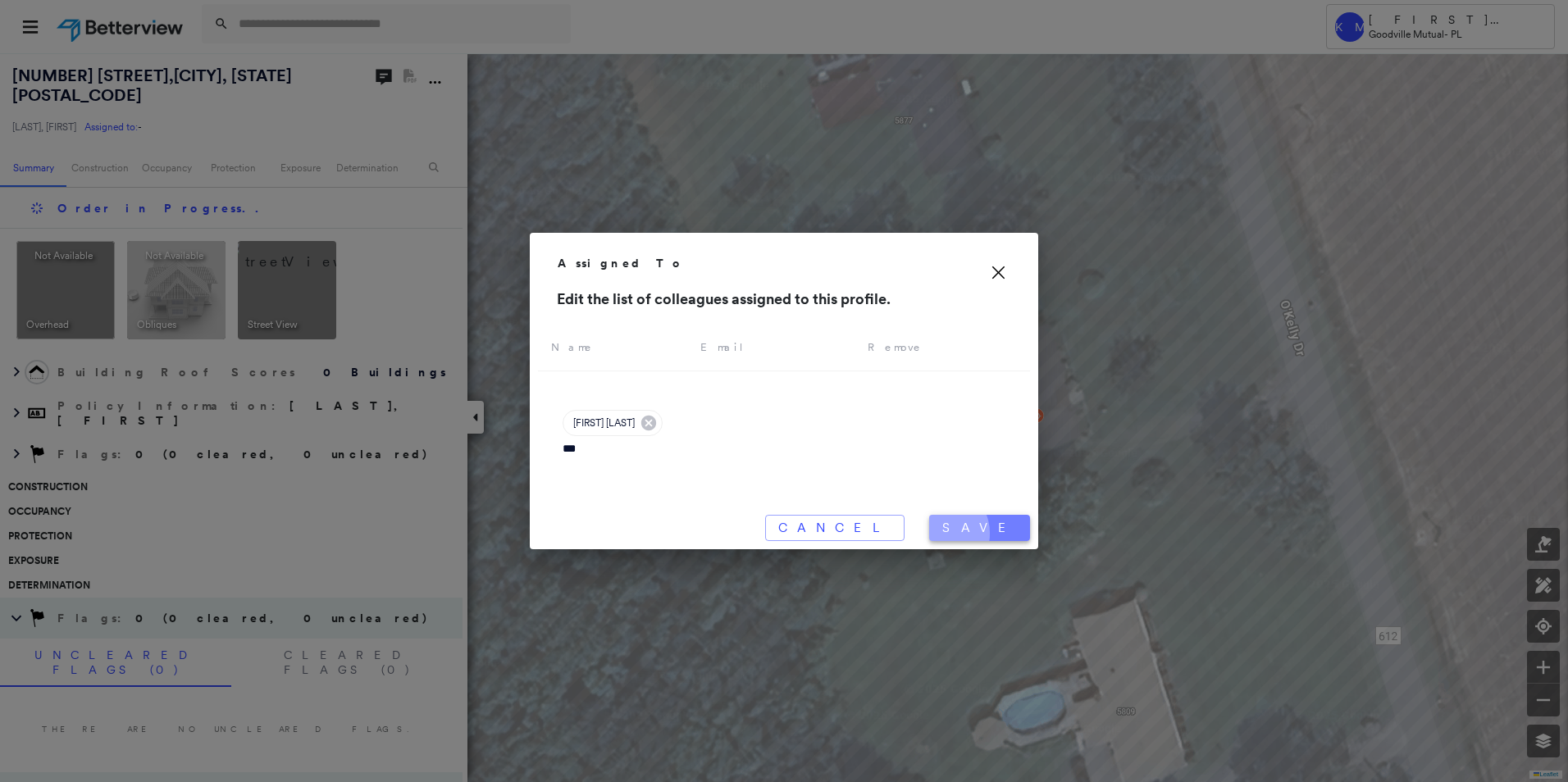 click on "Save" at bounding box center [979, 528] 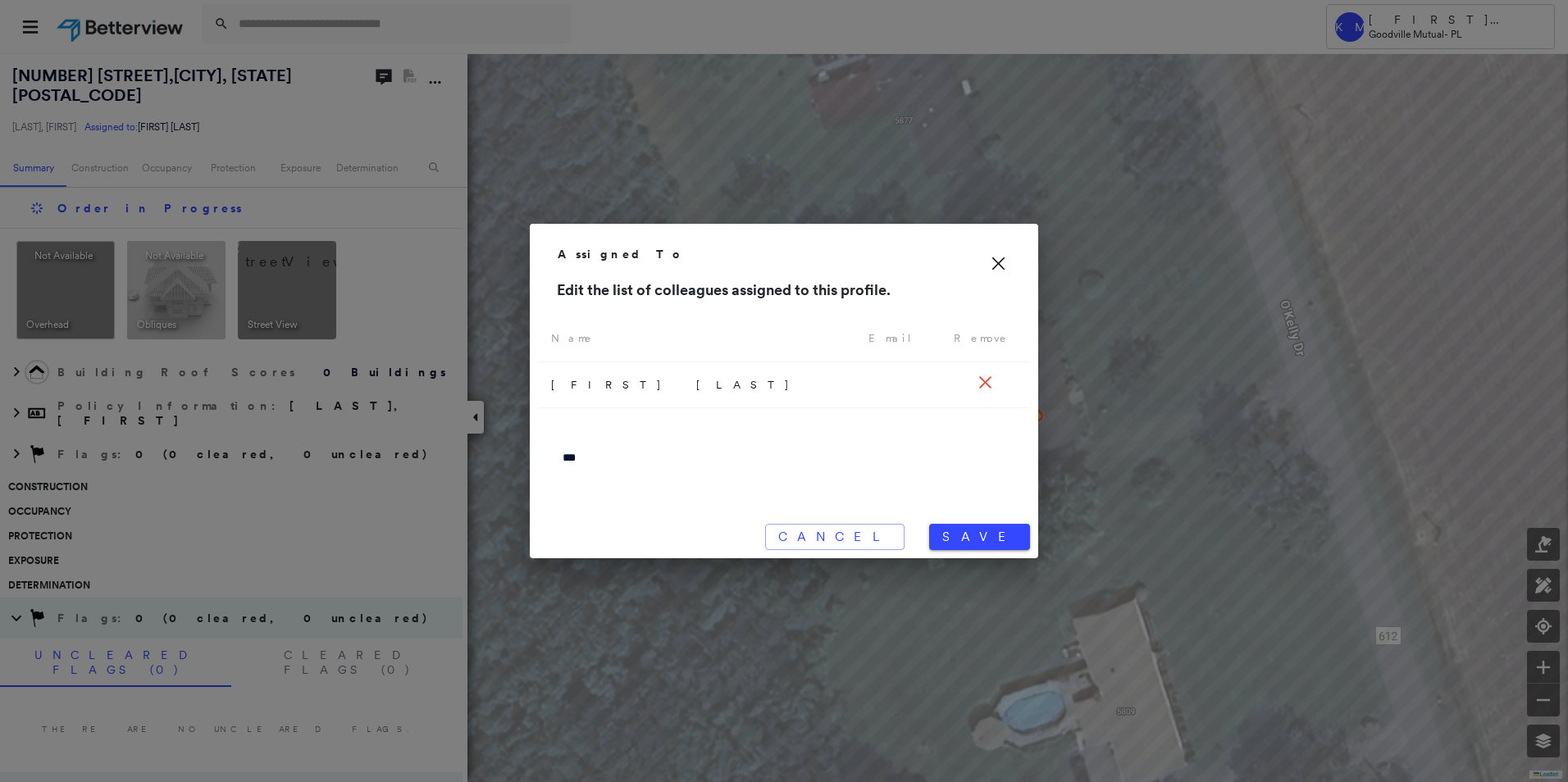 click on "Icon_Closemodal" 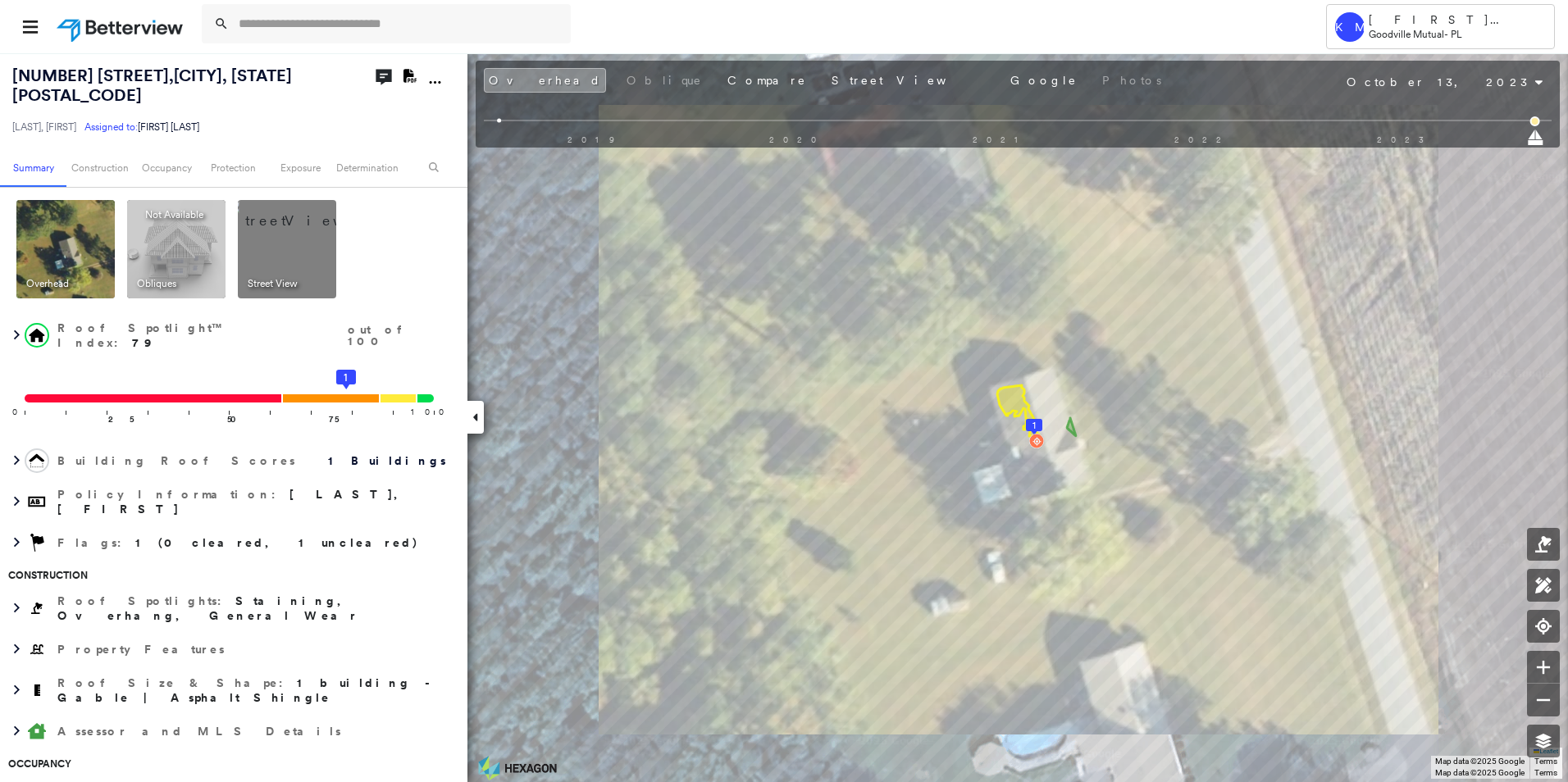 click at bounding box center [307, 212] 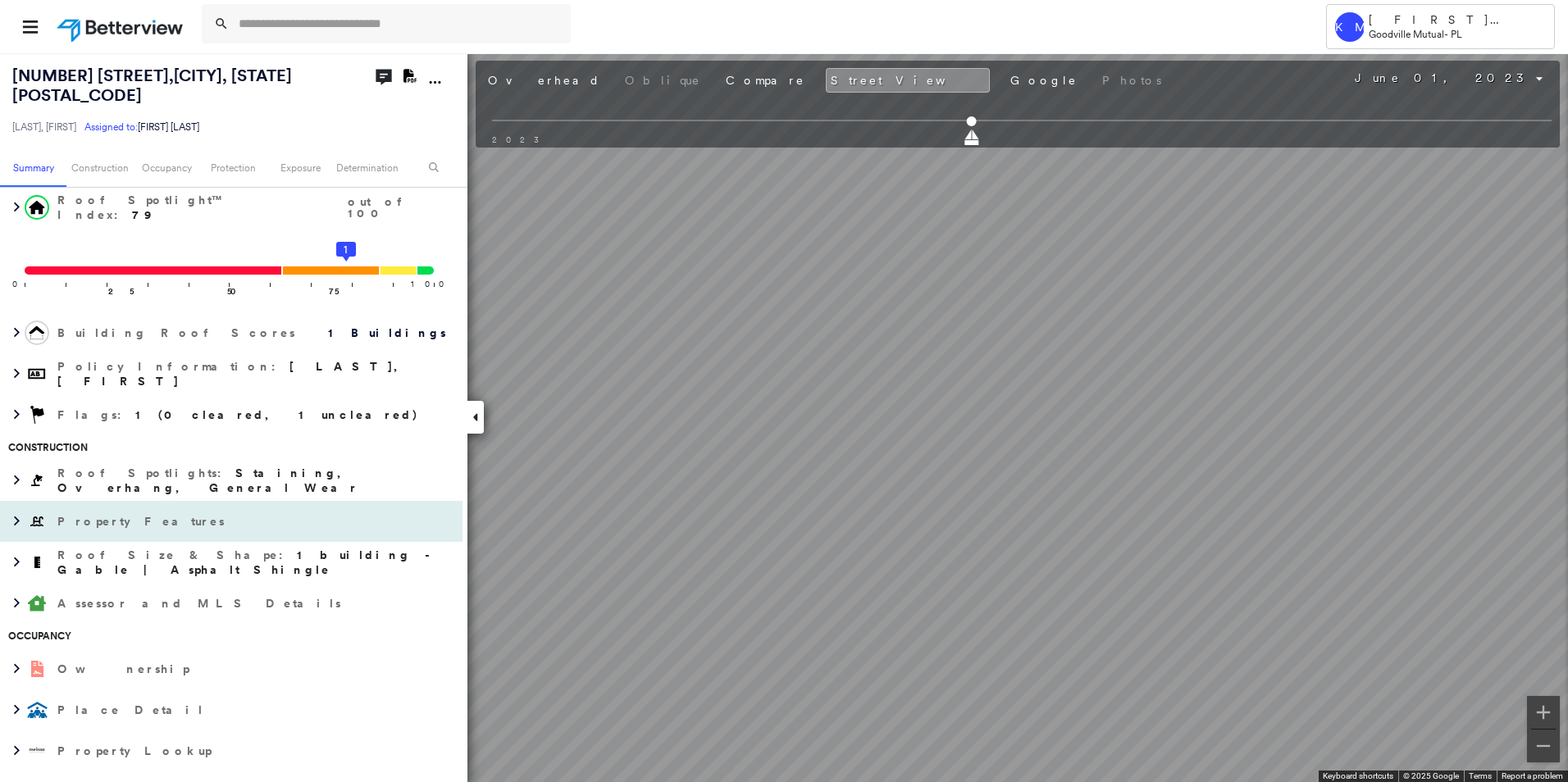 scroll, scrollTop: 328, scrollLeft: 0, axis: vertical 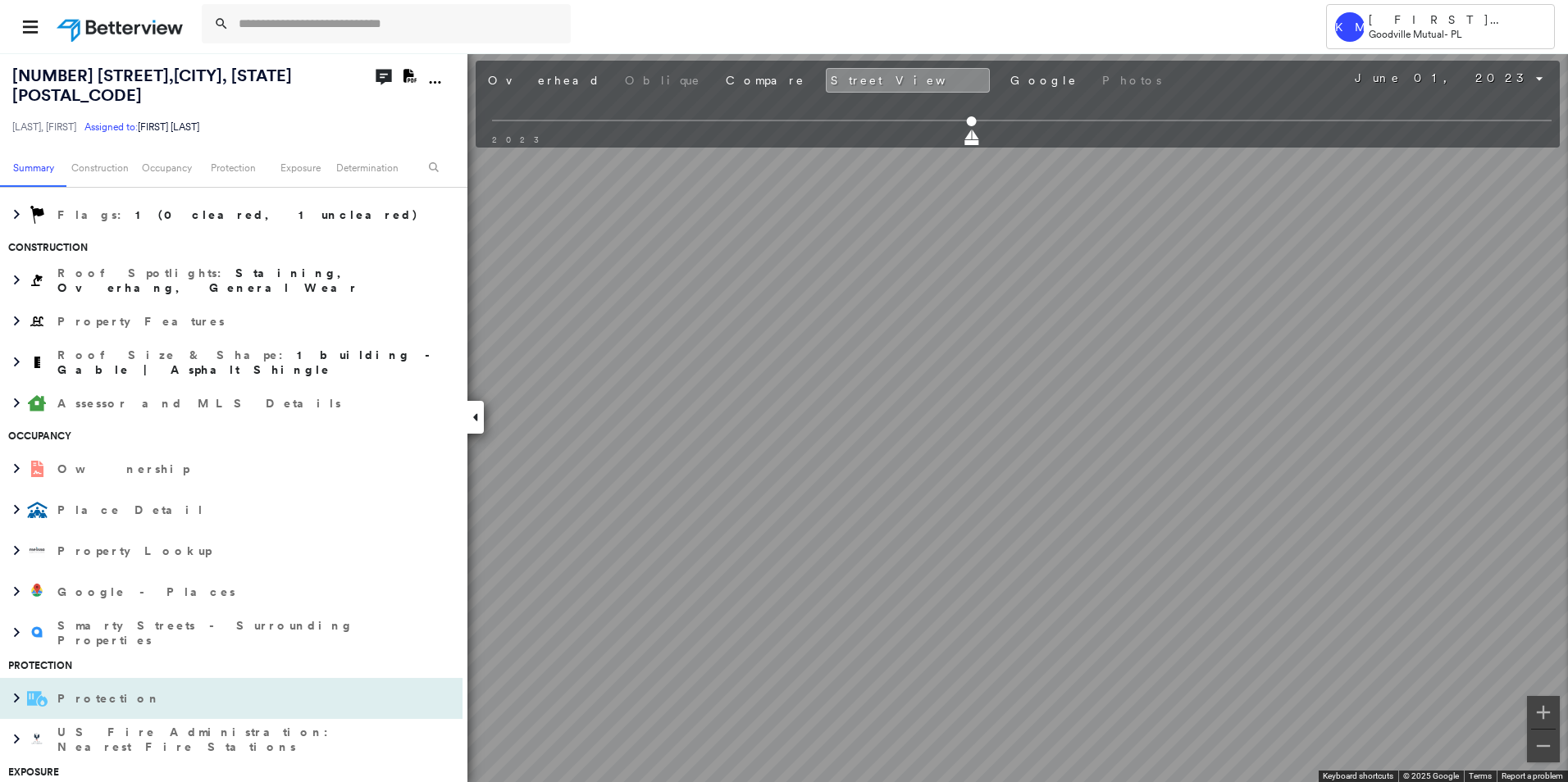 click on "Protection" at bounding box center (215, 698) 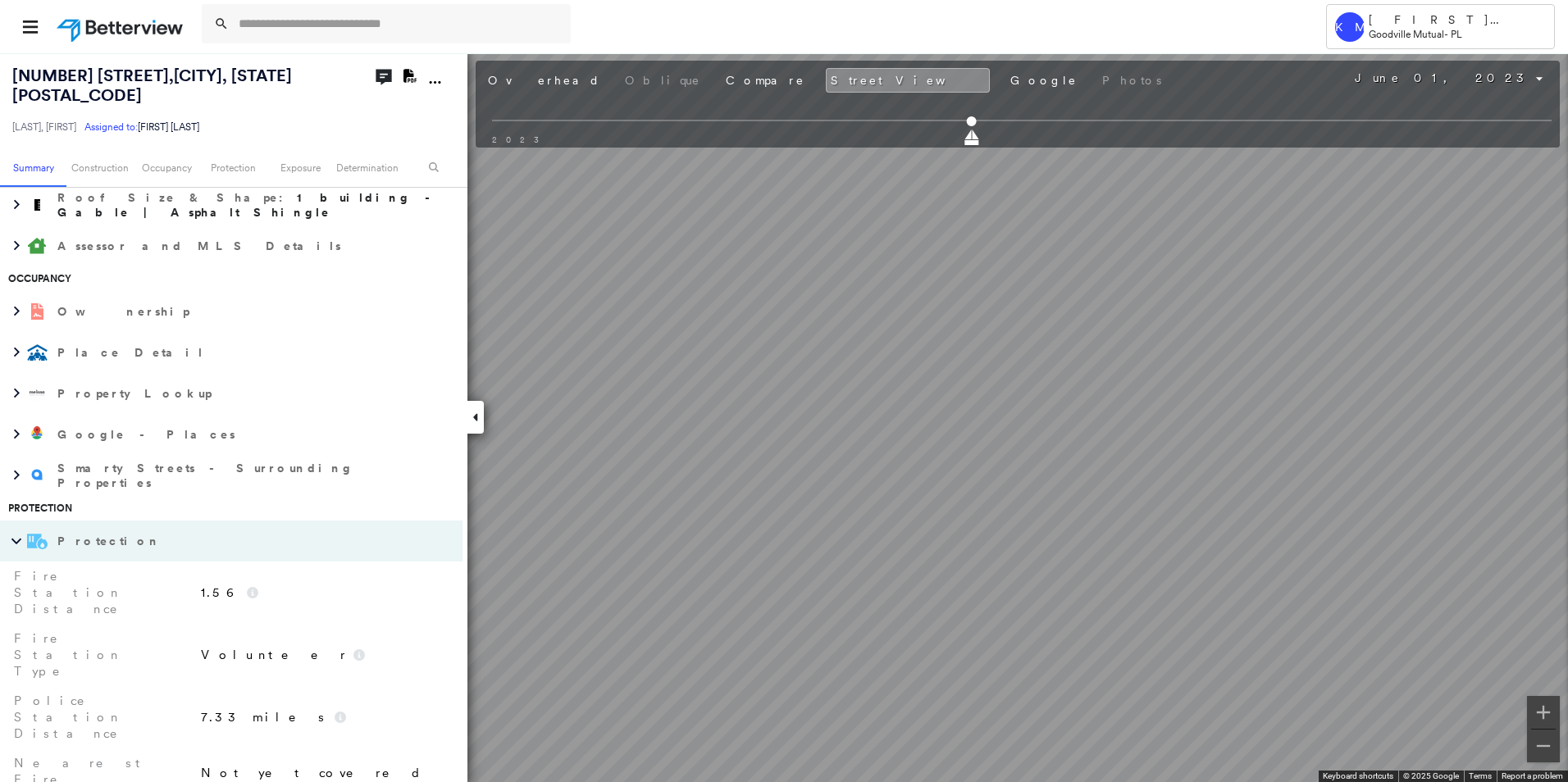 scroll, scrollTop: 492, scrollLeft: 0, axis: vertical 